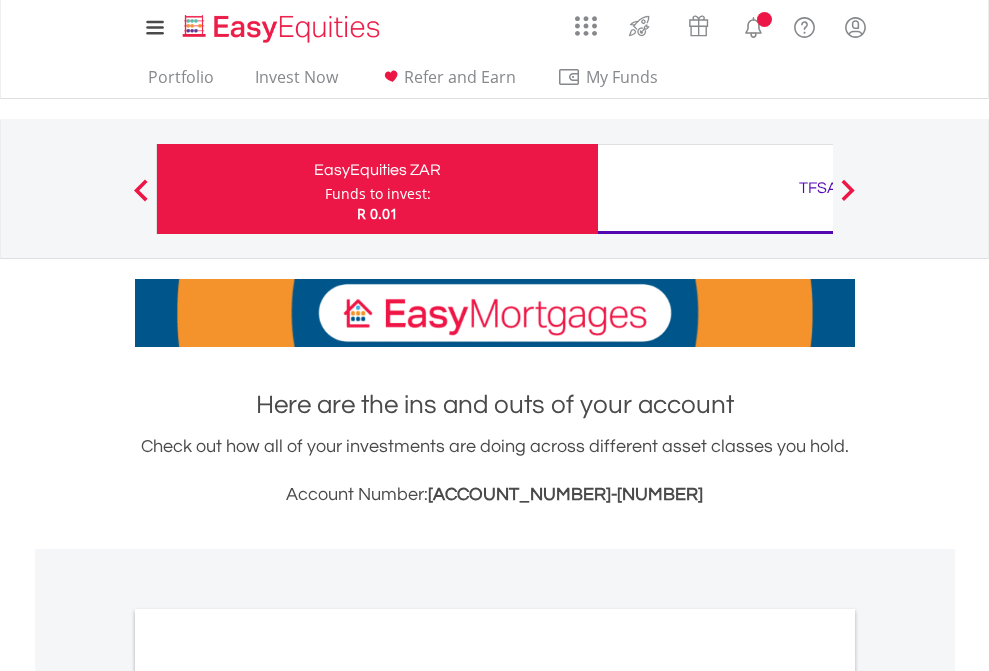 scroll, scrollTop: 0, scrollLeft: 0, axis: both 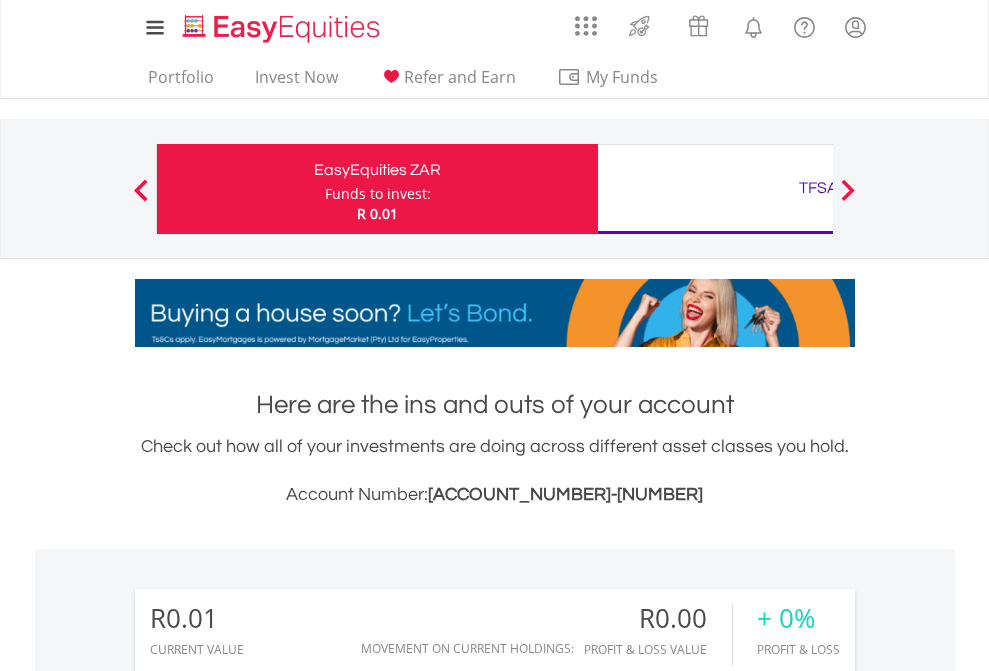 click on "Funds to invest:" at bounding box center (378, 194) 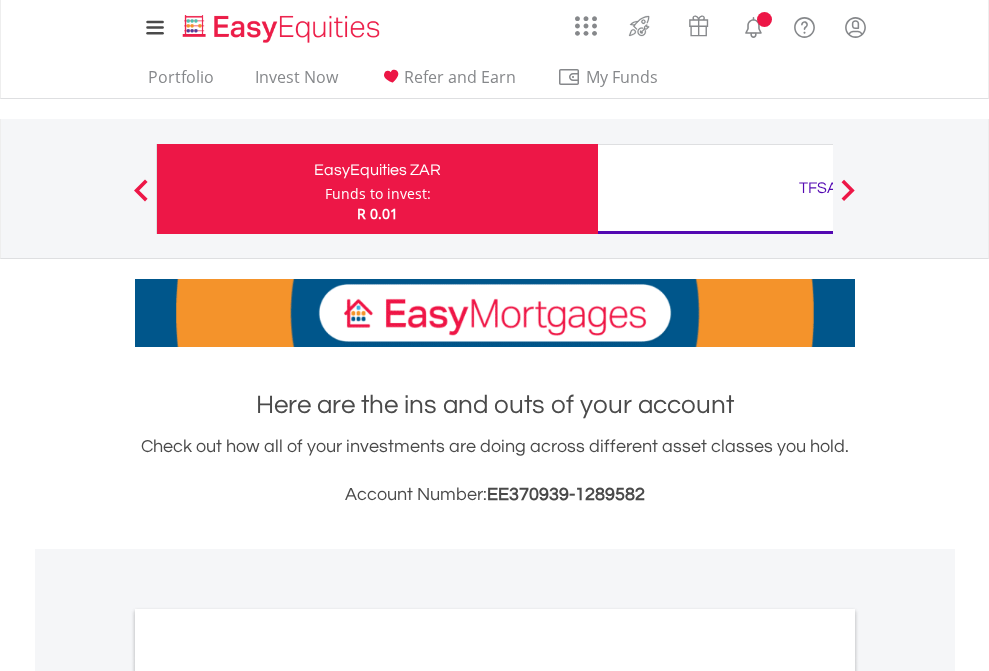 scroll, scrollTop: 0, scrollLeft: 0, axis: both 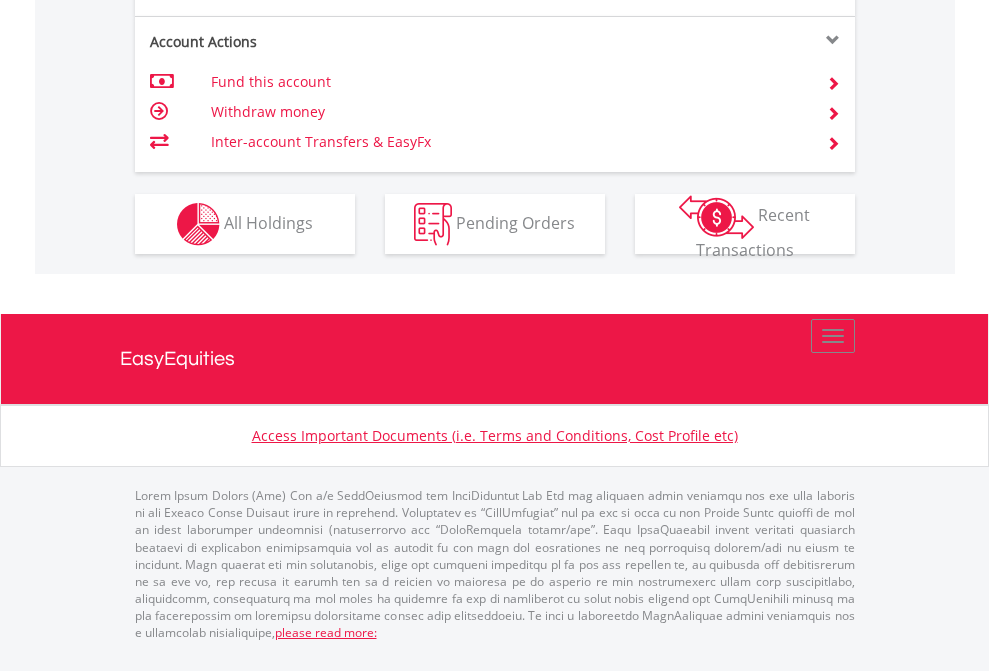 click on "Investment types" at bounding box center (706, -337) 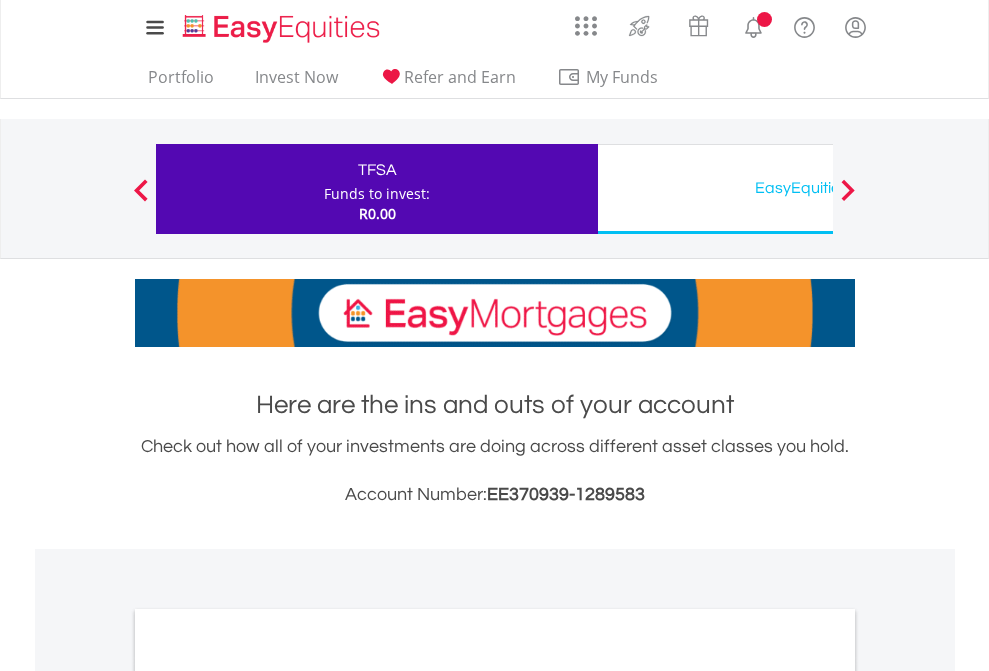 scroll, scrollTop: 0, scrollLeft: 0, axis: both 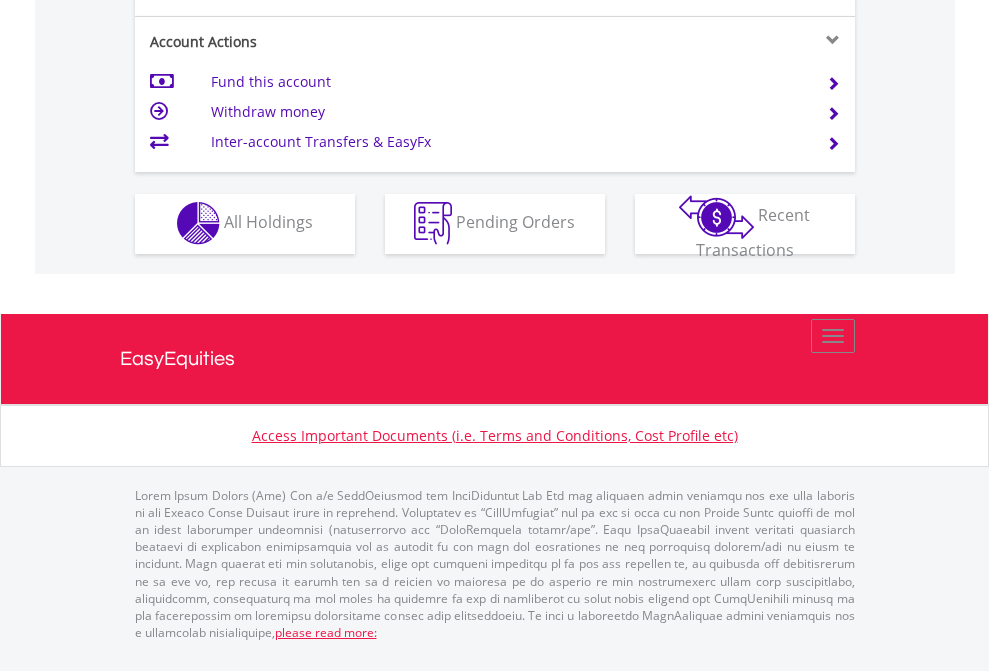 click on "Investment types" at bounding box center [706, -353] 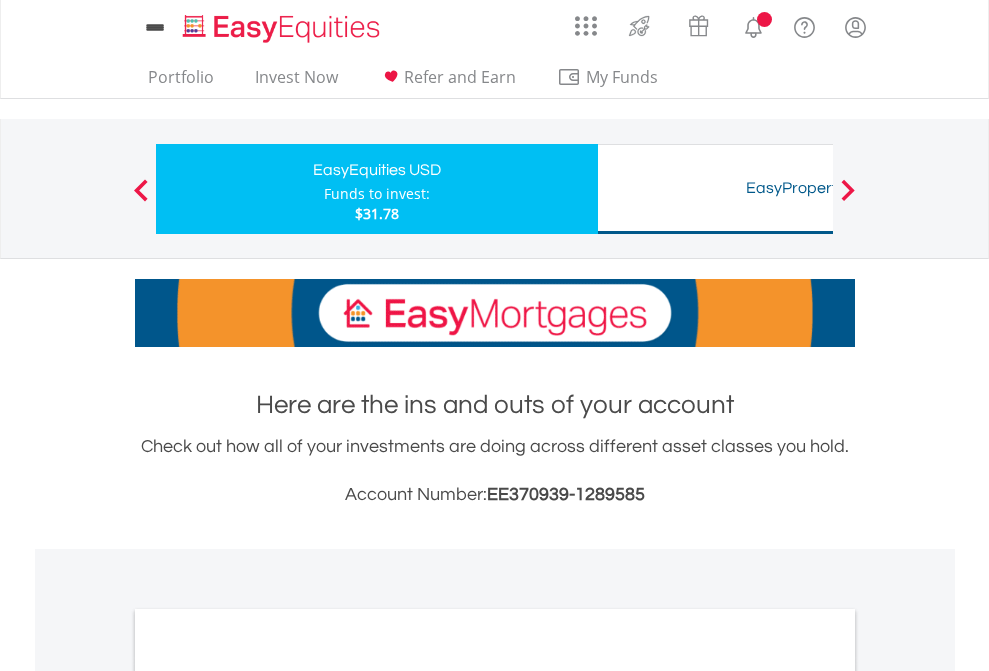 scroll, scrollTop: 0, scrollLeft: 0, axis: both 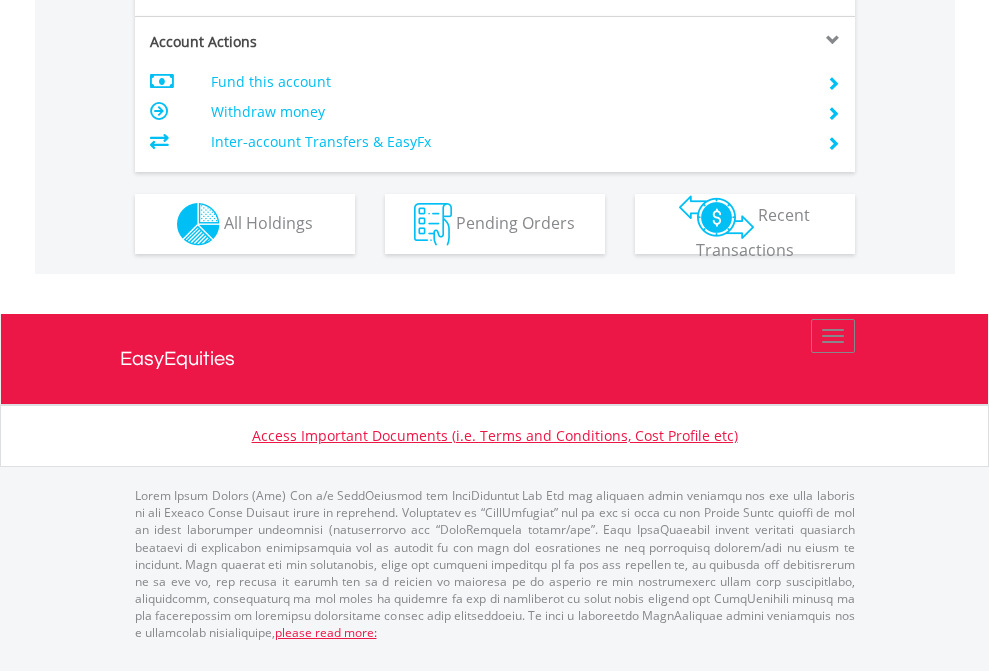 click on "Investment types" at bounding box center [706, -337] 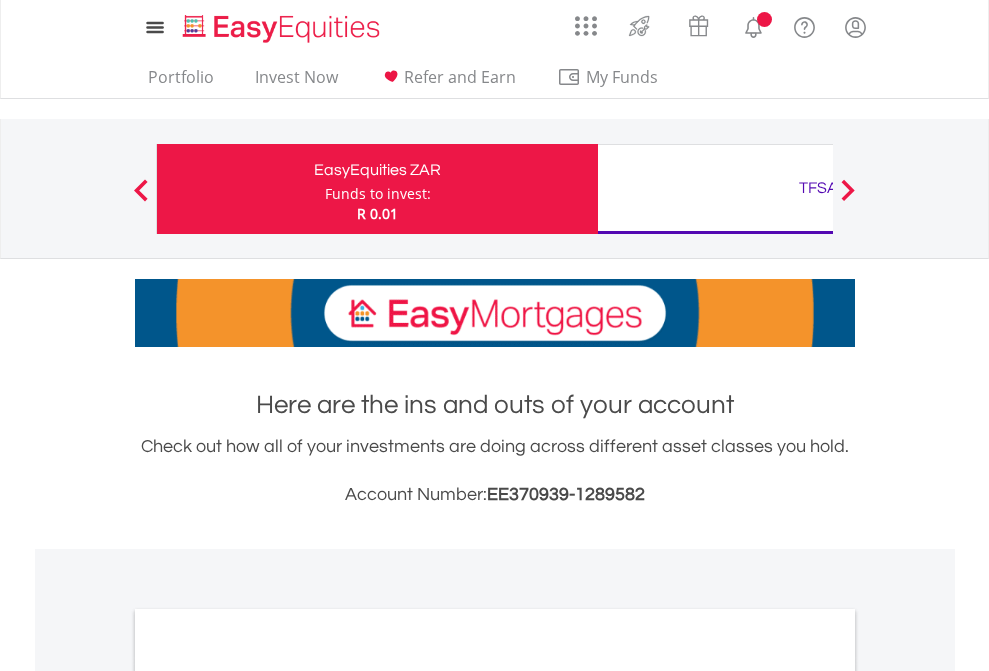 scroll, scrollTop: 0, scrollLeft: 0, axis: both 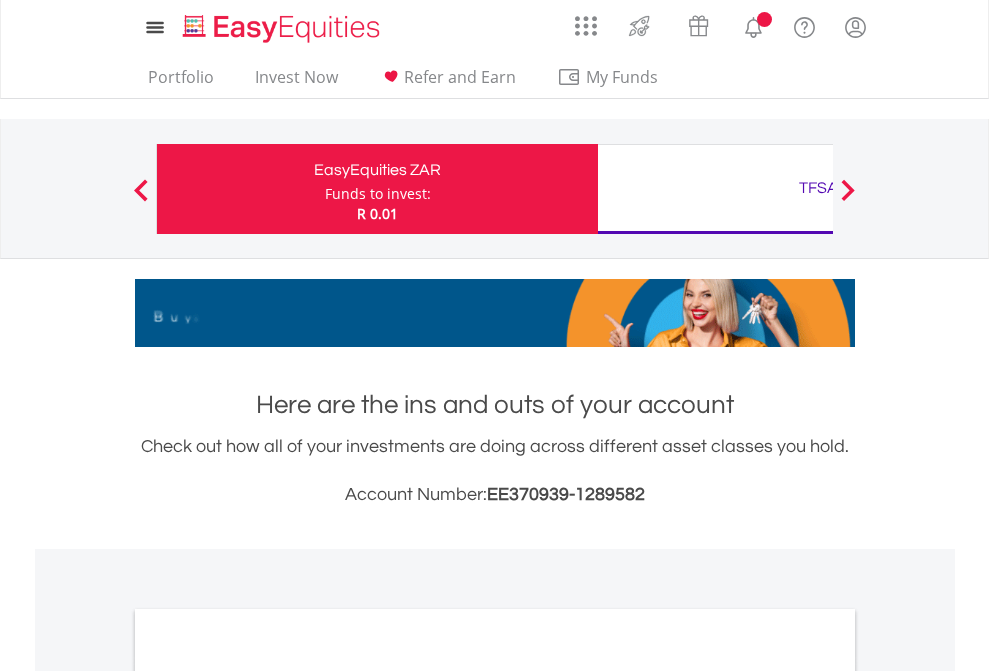 click on "All Holdings" at bounding box center [268, 1096] 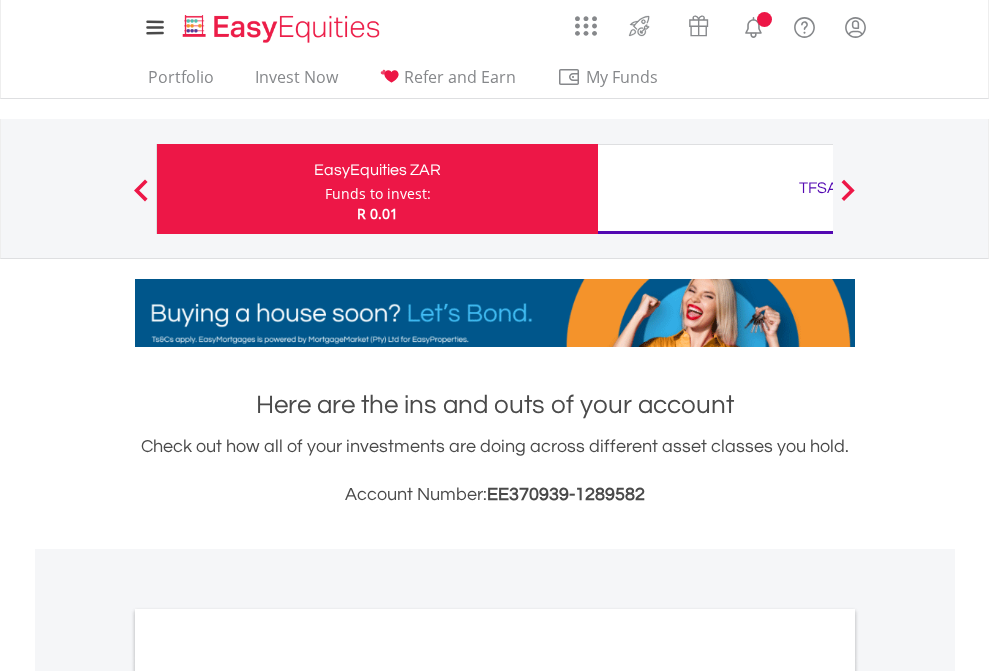 scroll, scrollTop: 1202, scrollLeft: 0, axis: vertical 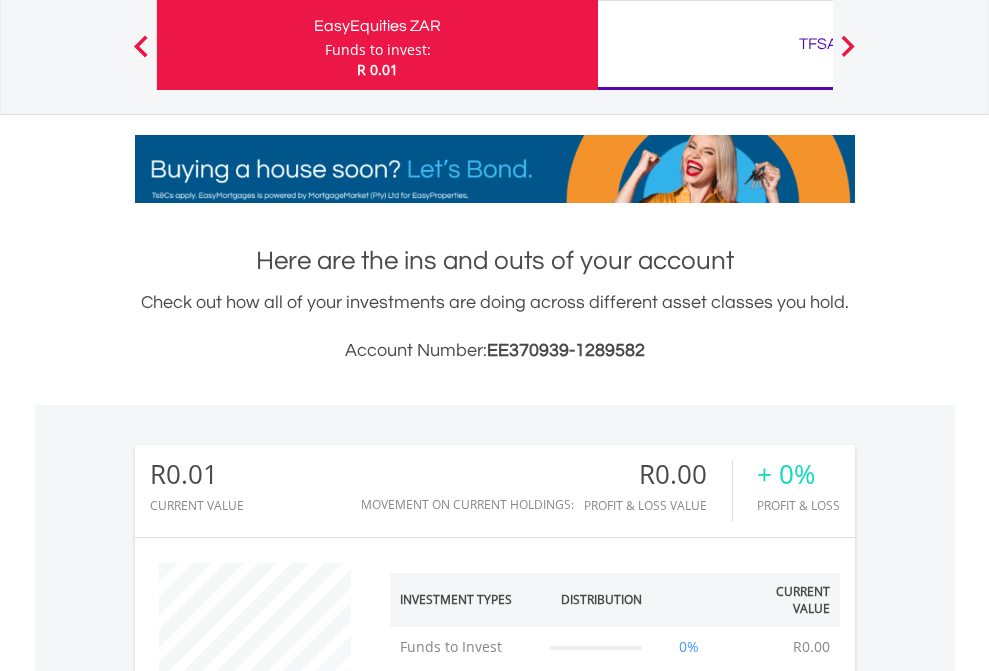 click on "TFSA" at bounding box center [818, 44] 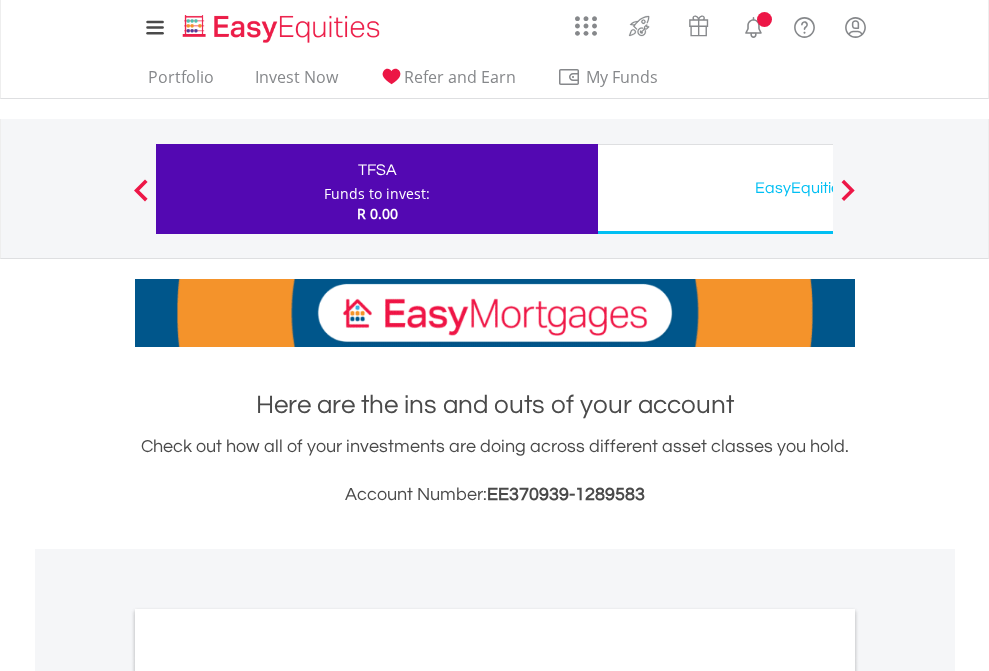 scroll, scrollTop: 0, scrollLeft: 0, axis: both 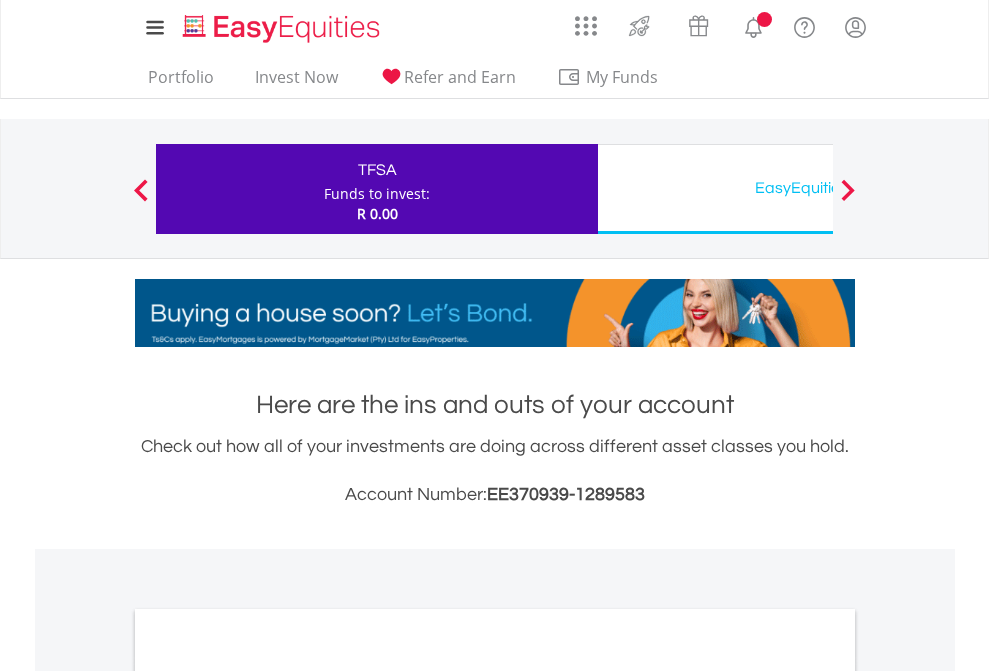 click on "All Holdings" at bounding box center (268, 1096) 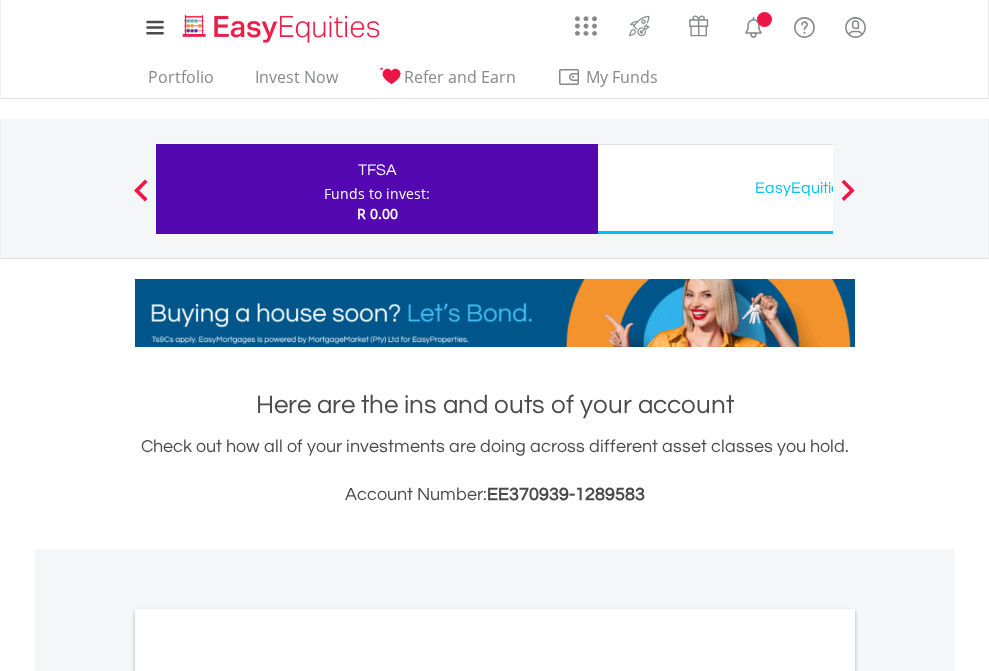 scroll, scrollTop: 1202, scrollLeft: 0, axis: vertical 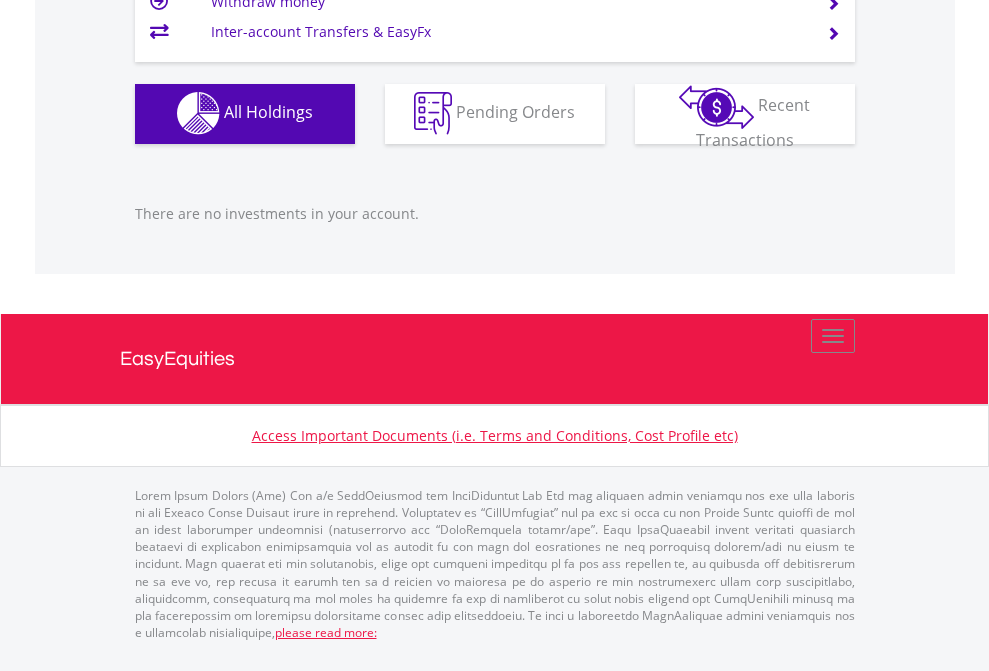 click on "EasyEquities USD" at bounding box center (818, -1142) 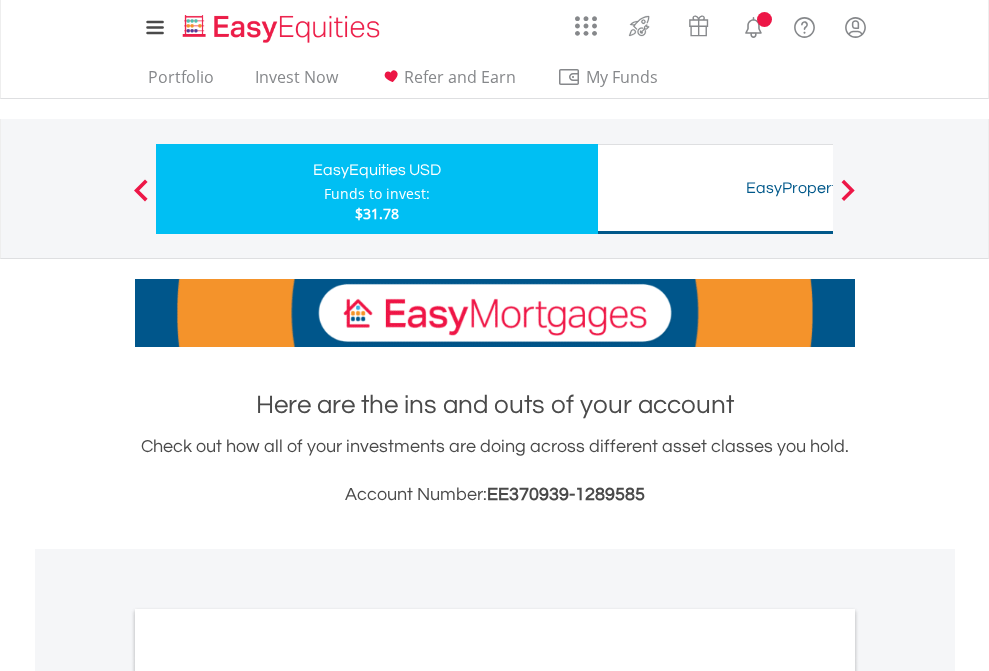 scroll, scrollTop: 0, scrollLeft: 0, axis: both 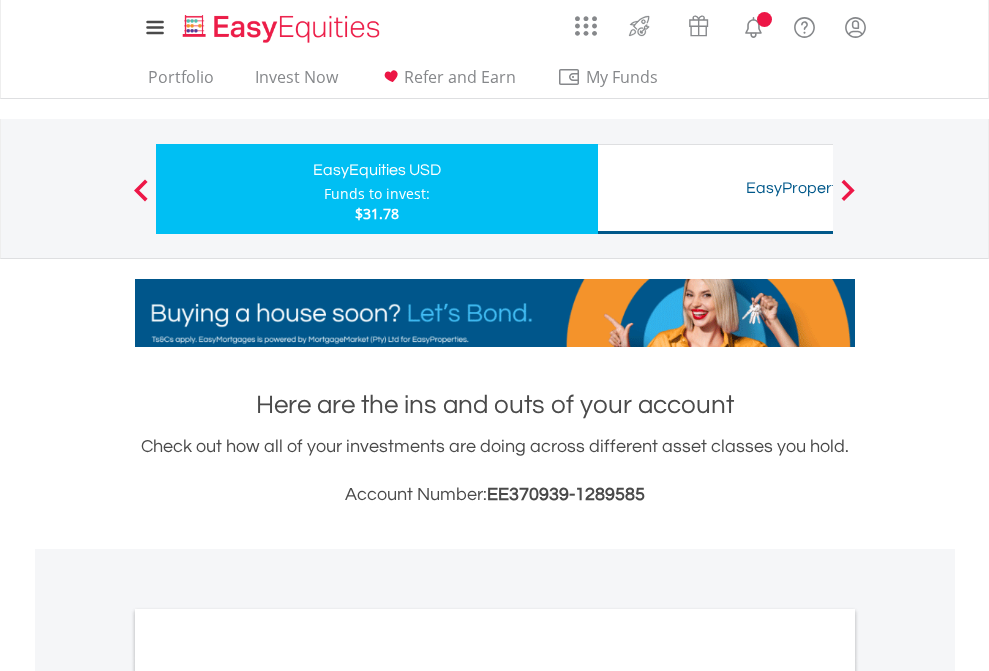 click on "All Holdings" at bounding box center (268, 1096) 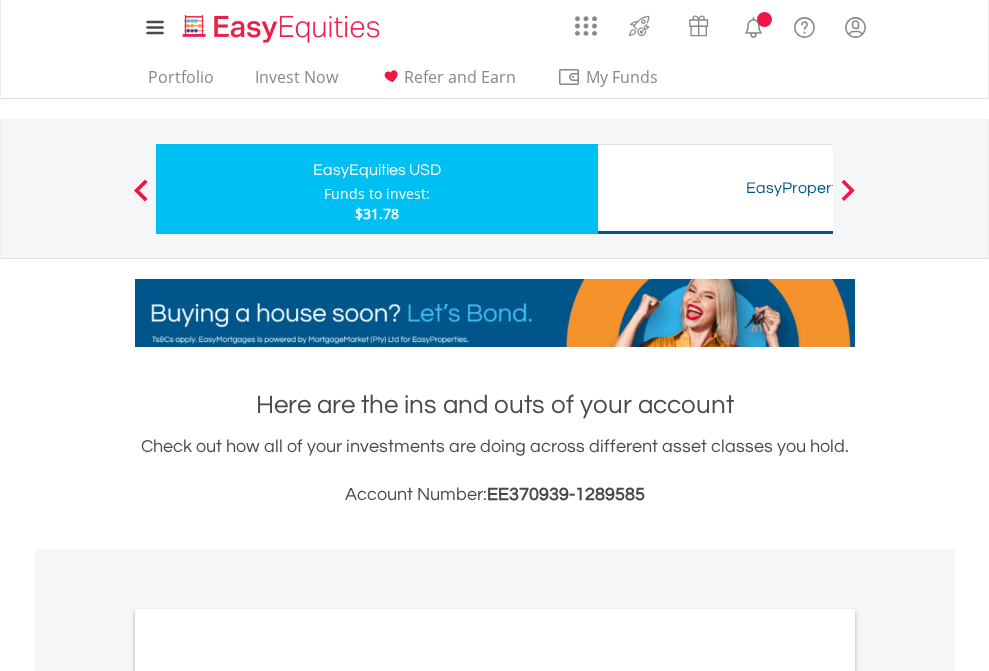 scroll, scrollTop: 1202, scrollLeft: 0, axis: vertical 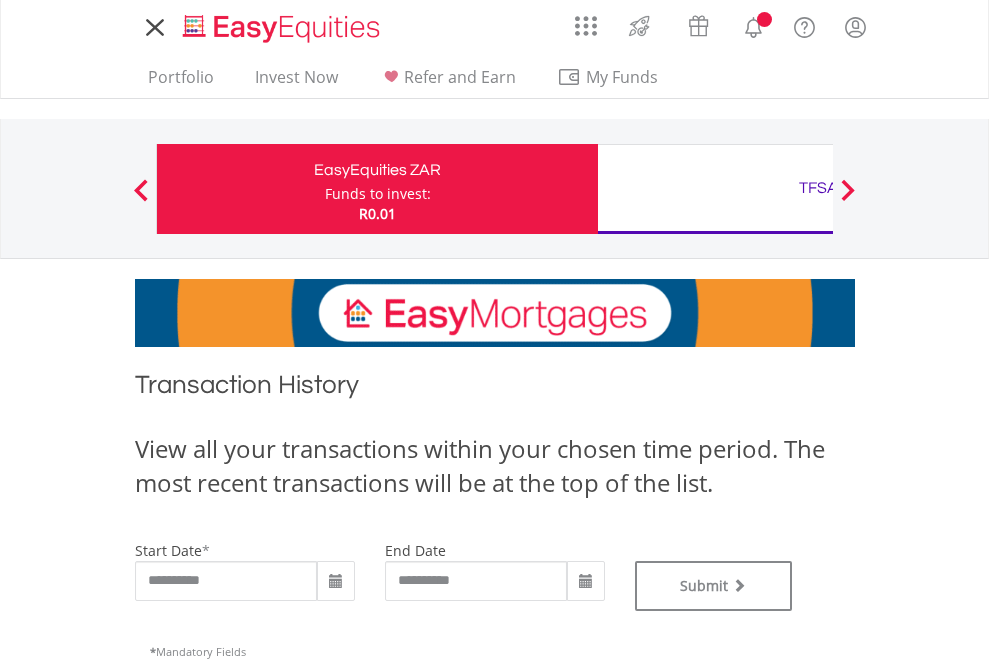 type on "**********" 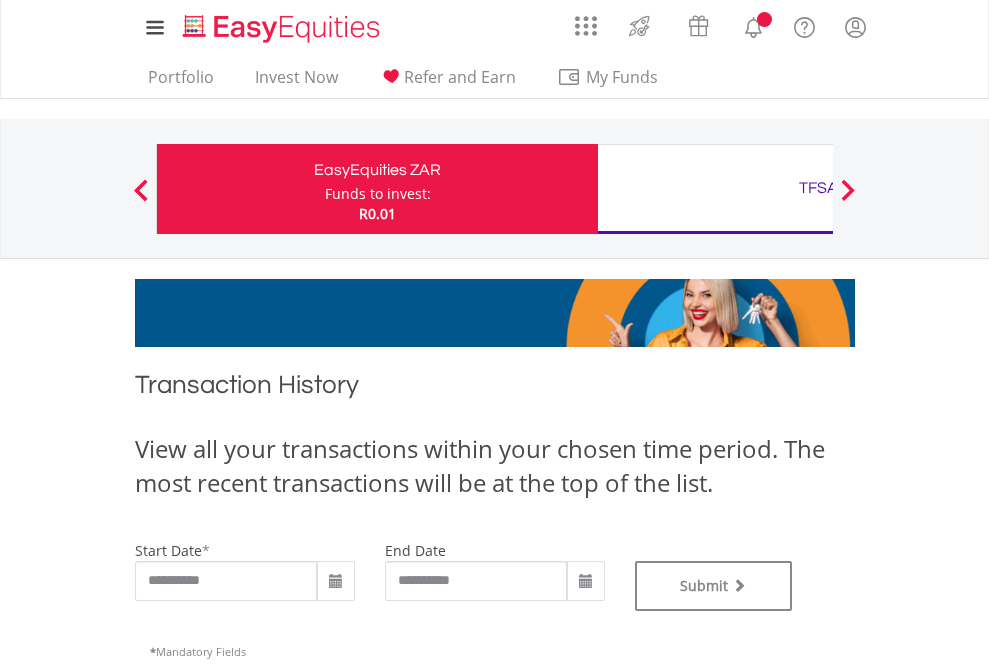 type on "**********" 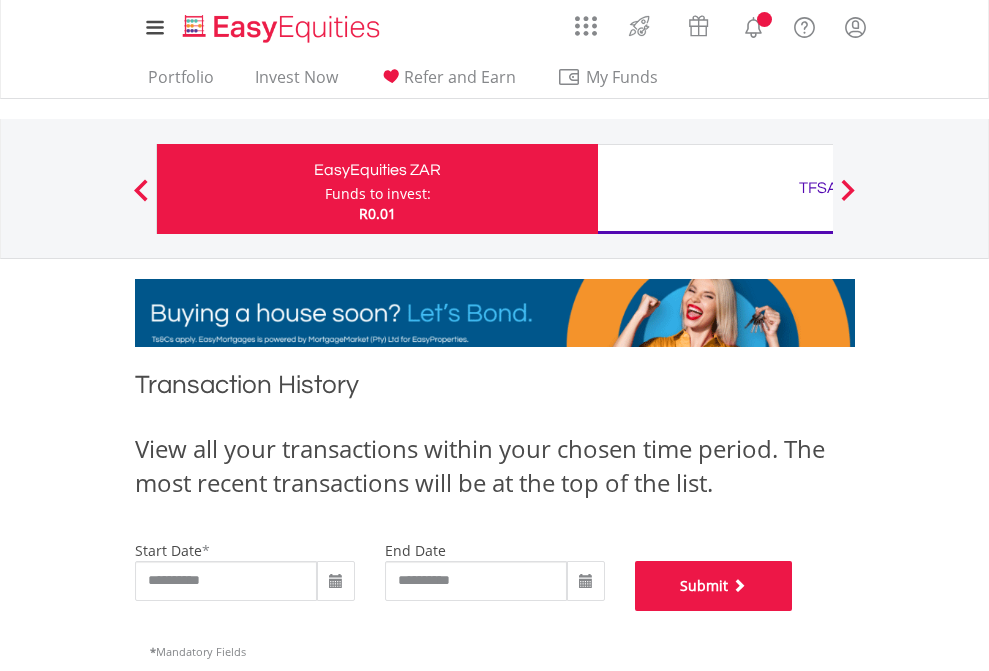 click on "Submit" at bounding box center [714, 586] 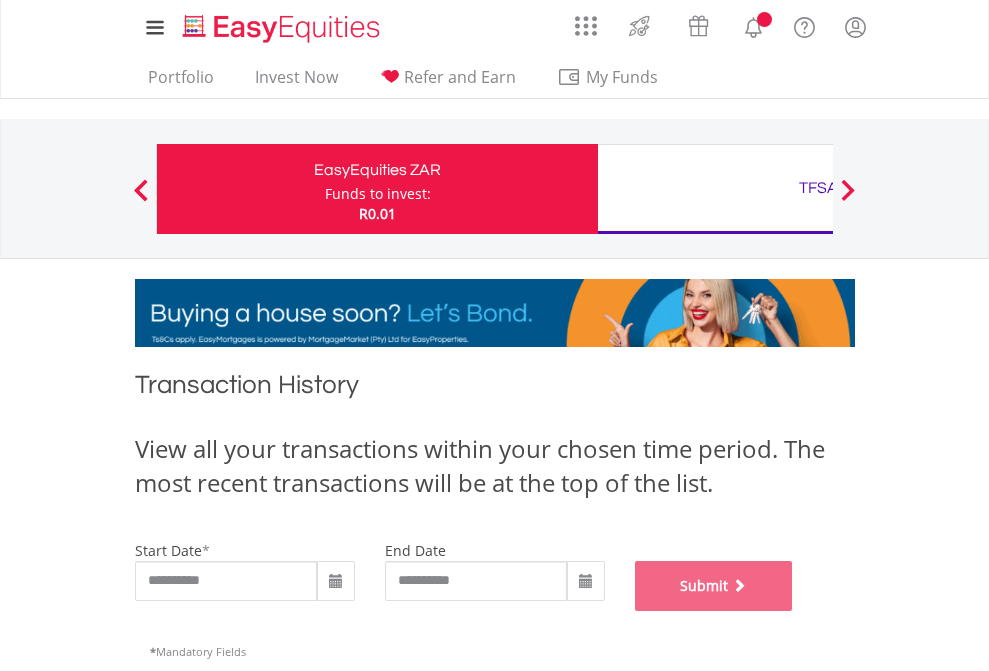 scroll, scrollTop: 811, scrollLeft: 0, axis: vertical 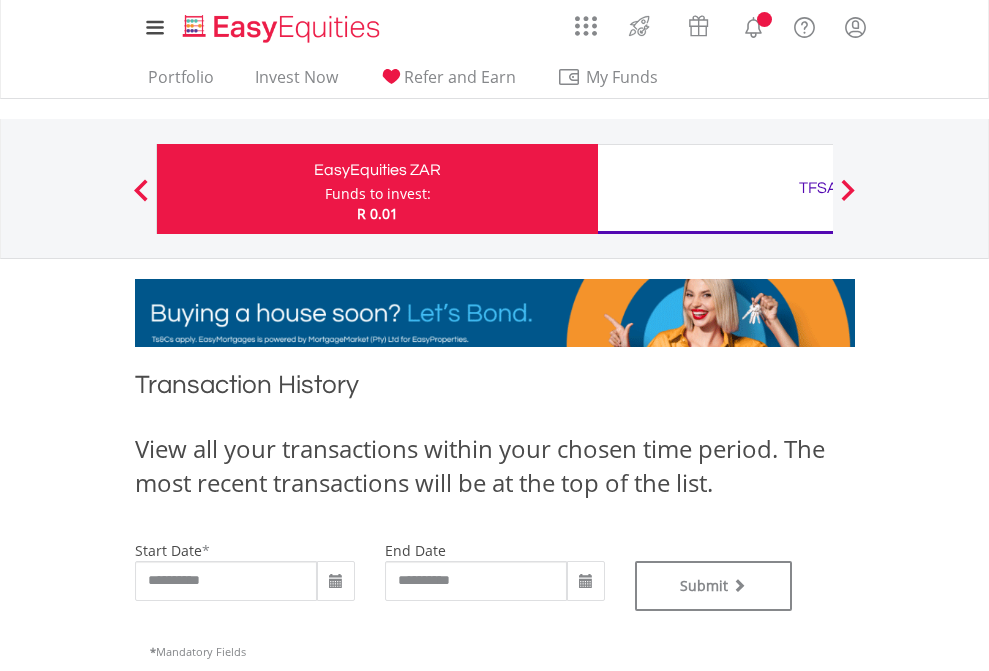 click on "TFSA" at bounding box center [818, 188] 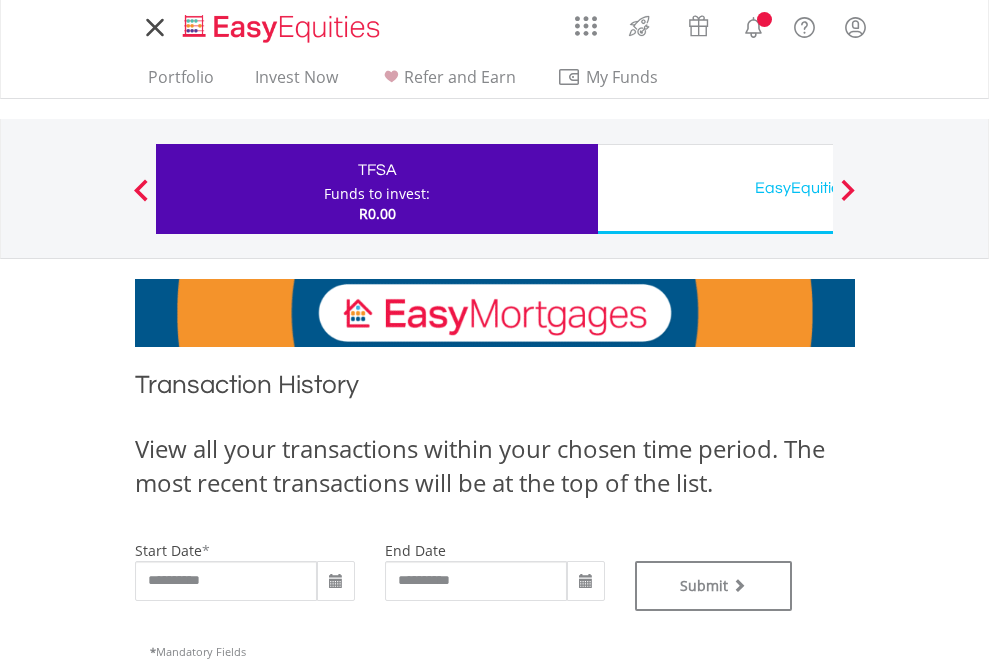 scroll, scrollTop: 0, scrollLeft: 0, axis: both 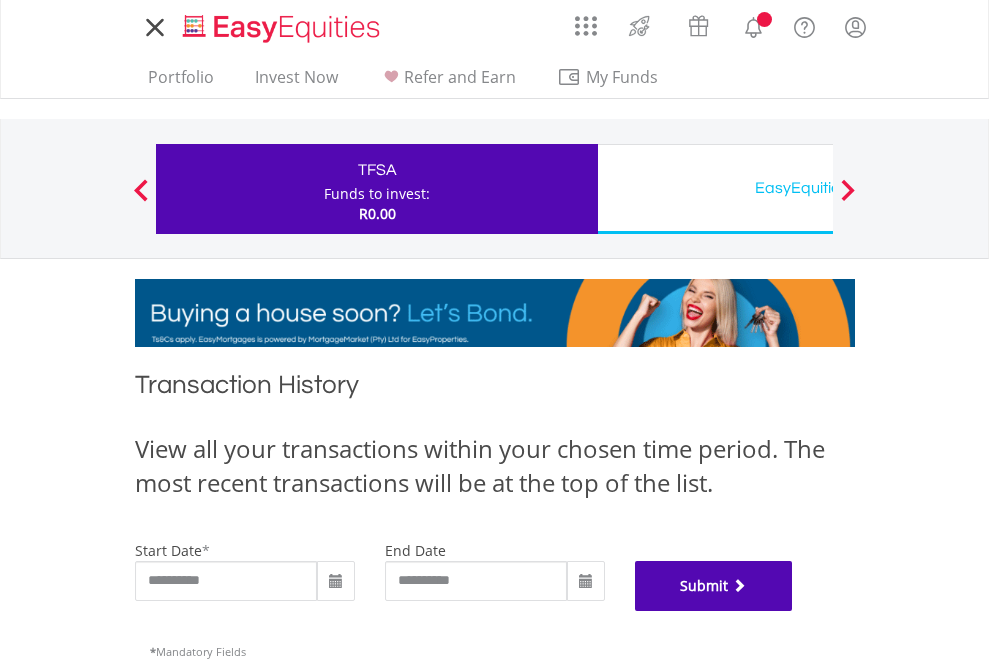 click on "Submit" at bounding box center [714, 586] 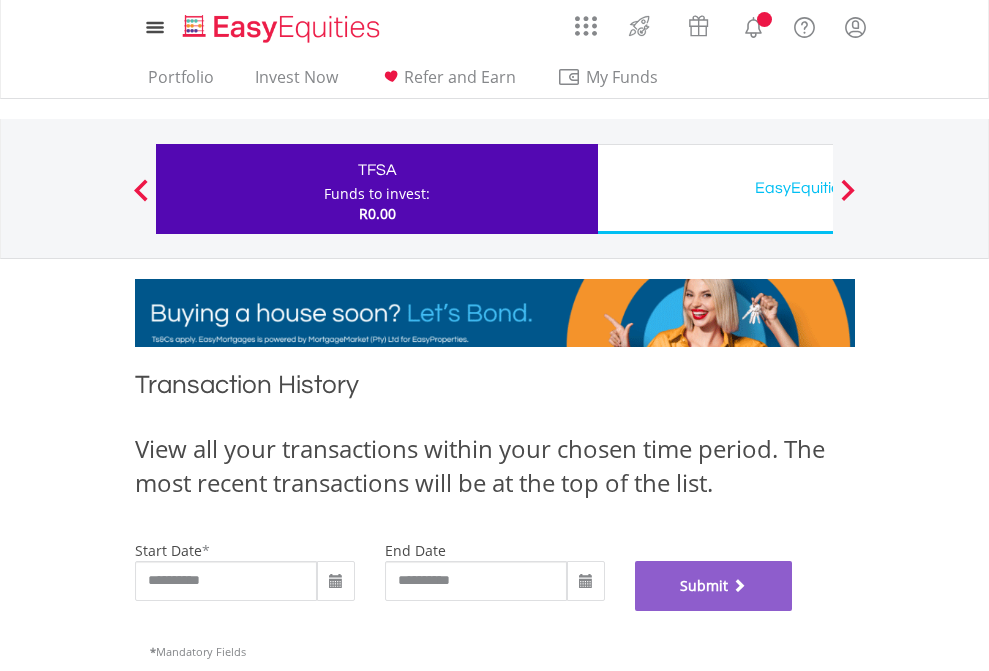 scroll, scrollTop: 811, scrollLeft: 0, axis: vertical 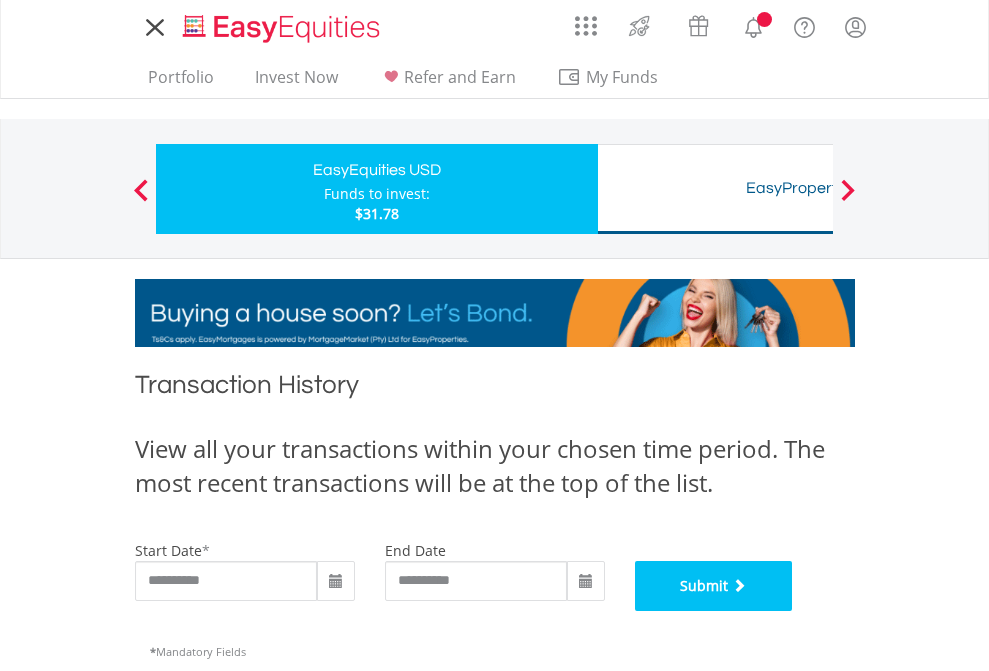 click on "Submit" at bounding box center [714, 586] 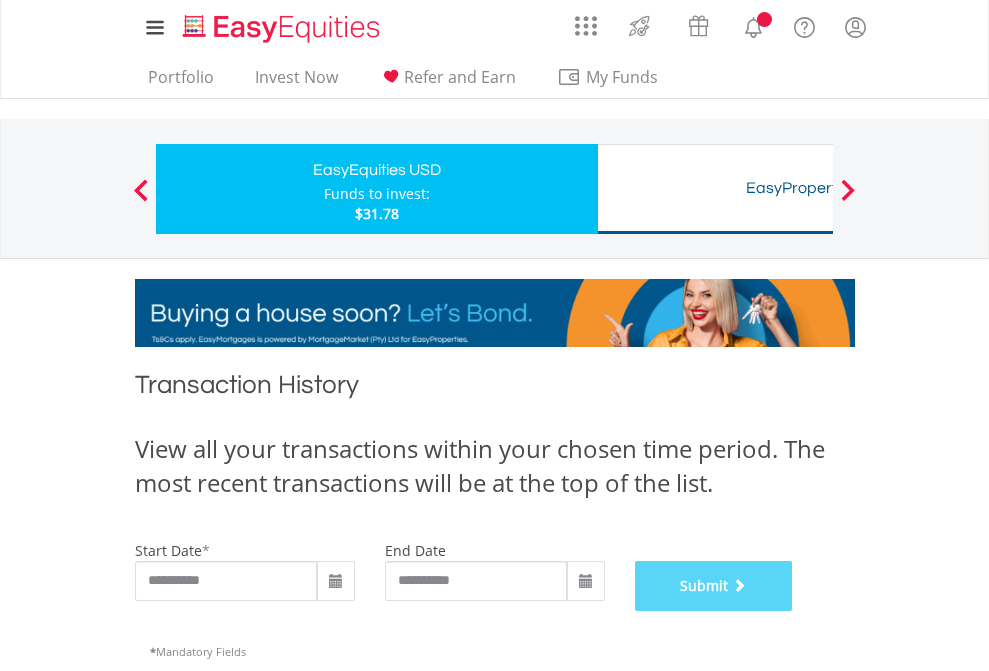 scroll, scrollTop: 811, scrollLeft: 0, axis: vertical 